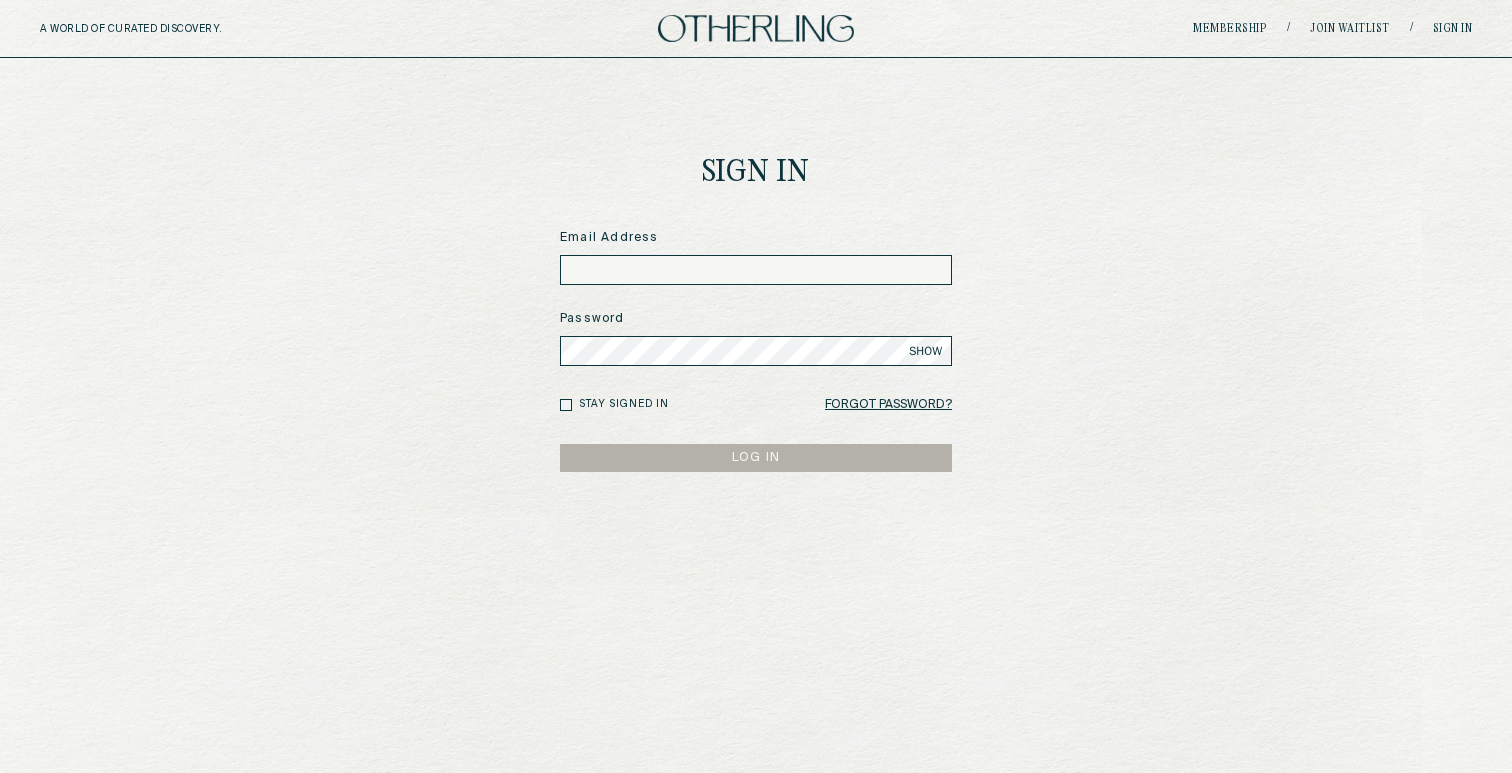 scroll, scrollTop: 0, scrollLeft: 0, axis: both 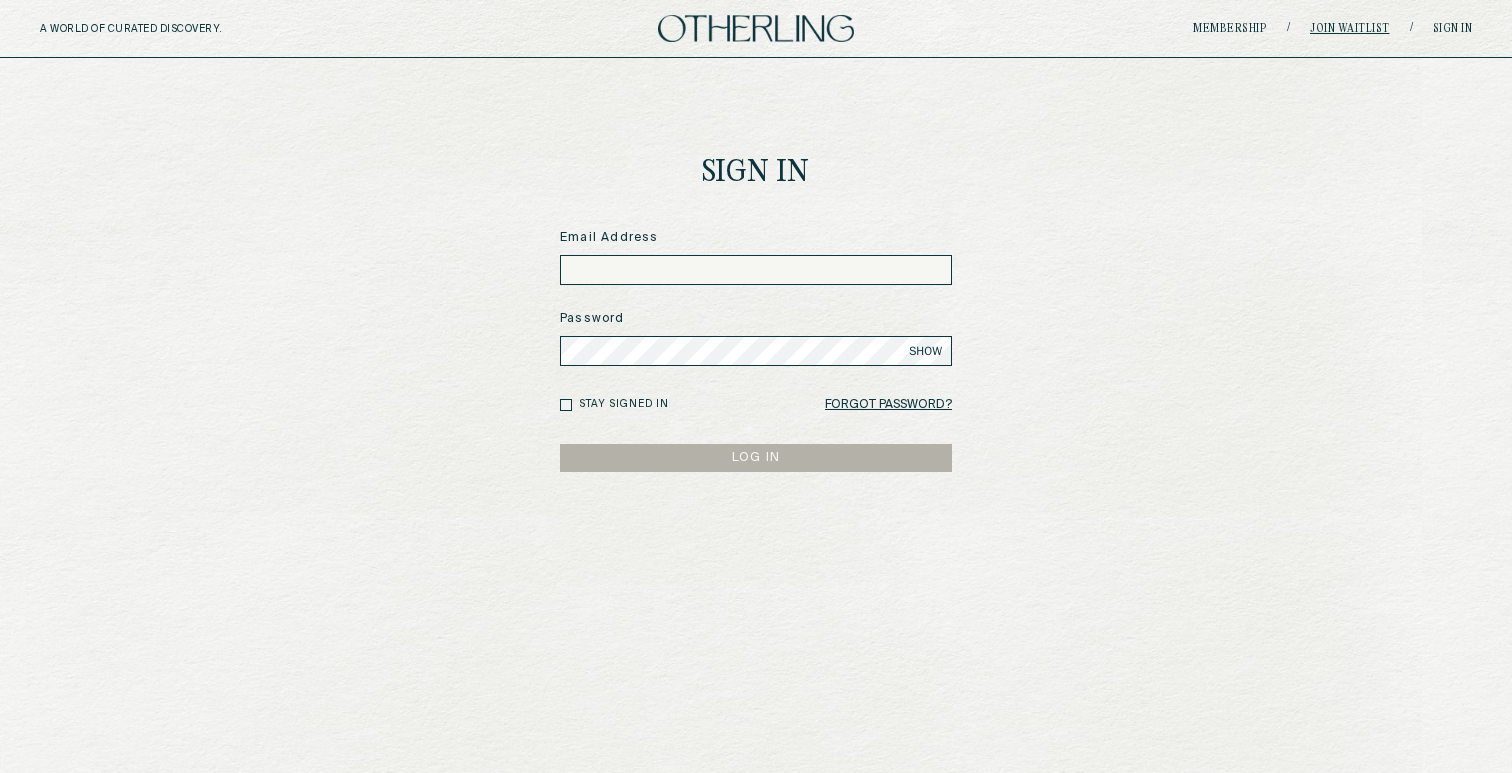 click on "Join waitlist" at bounding box center [1350, 29] 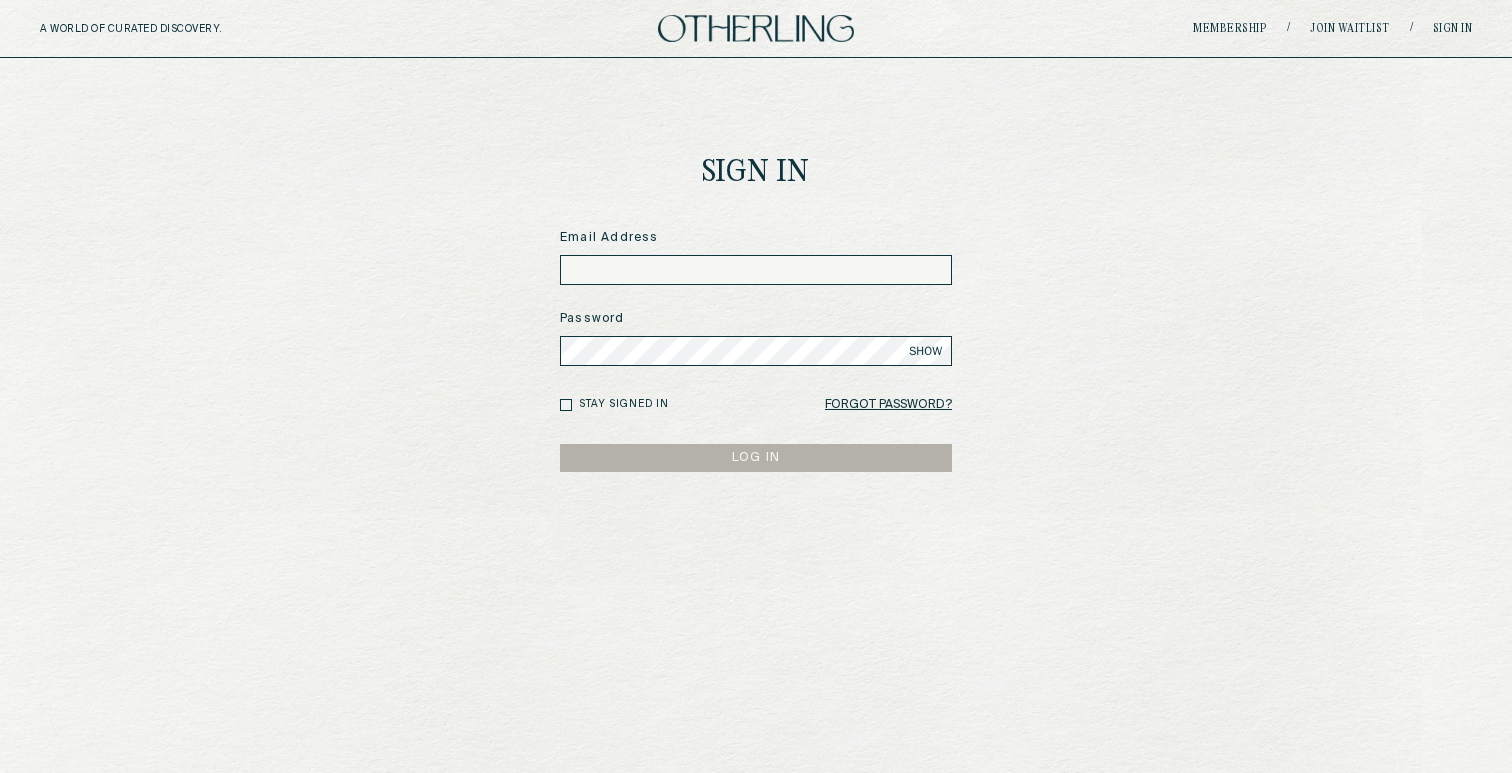 click on "A WORLD OF CURATED DISCOVERY. Membership / Join waitlist / Sign in" at bounding box center (756, 29) 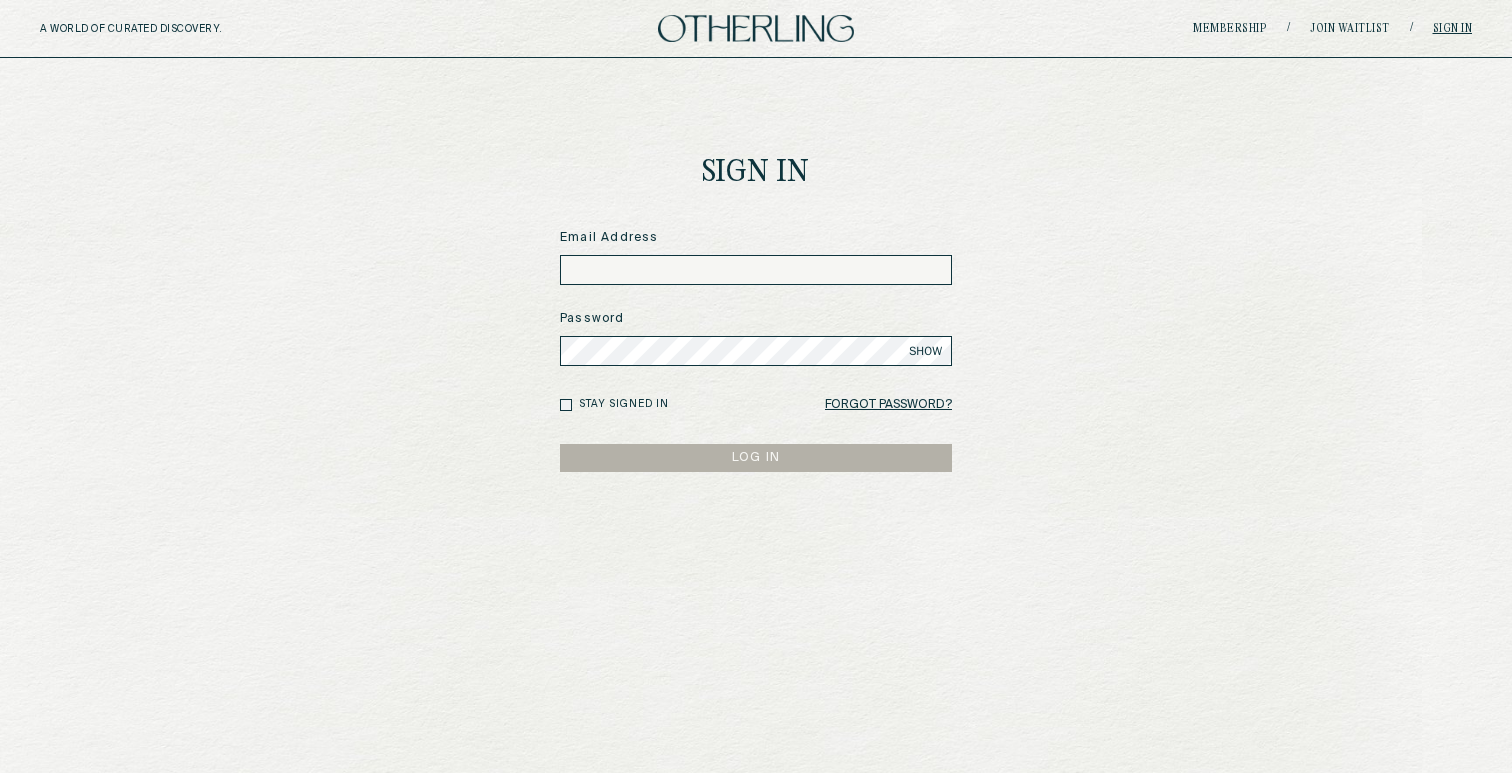 click on "Sign in" at bounding box center [1453, 29] 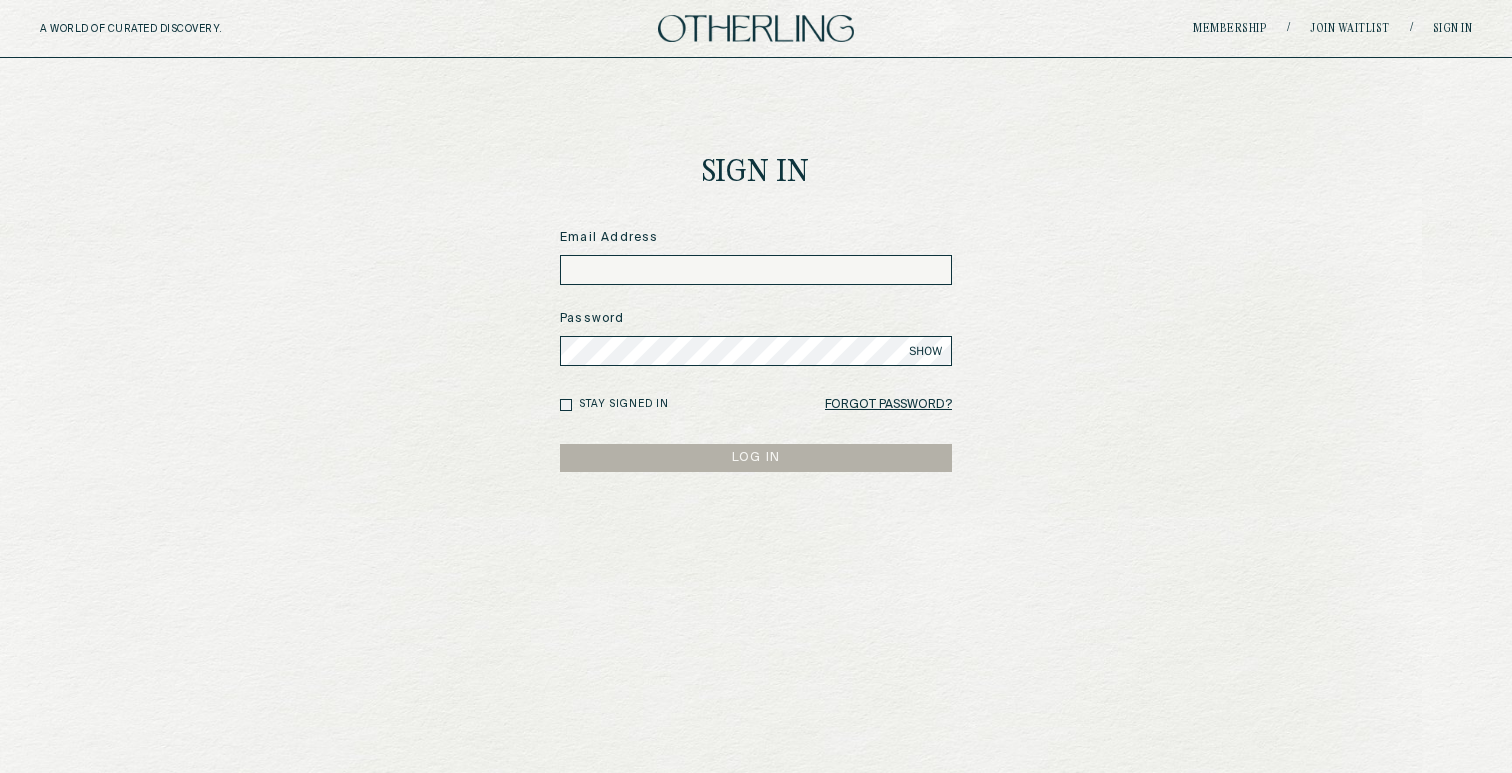 click on "A WORLD OF CURATED DISCOVERY. Membership / Join waitlist / Sign in" at bounding box center [756, 29] 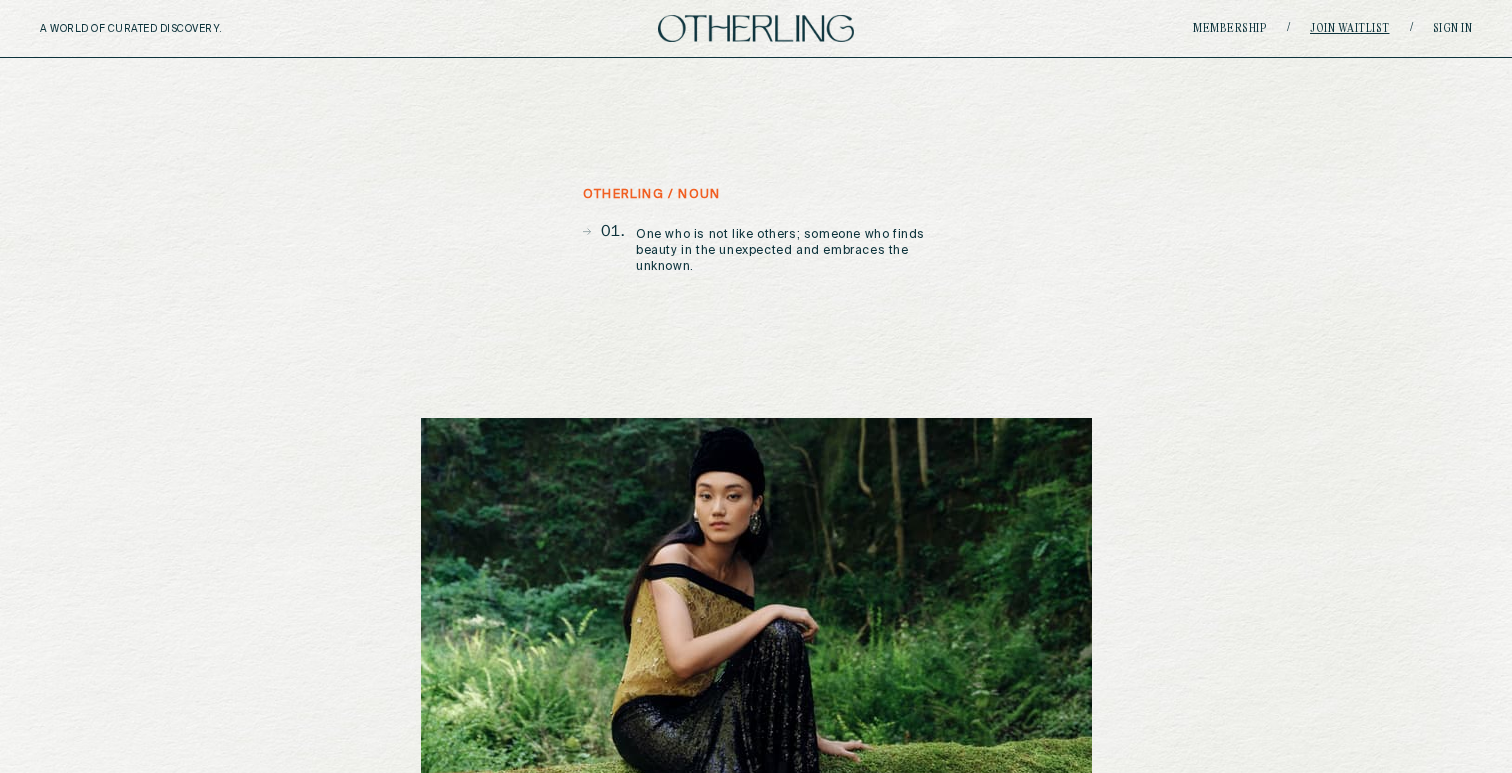 click on "Join waitlist" at bounding box center [1350, 29] 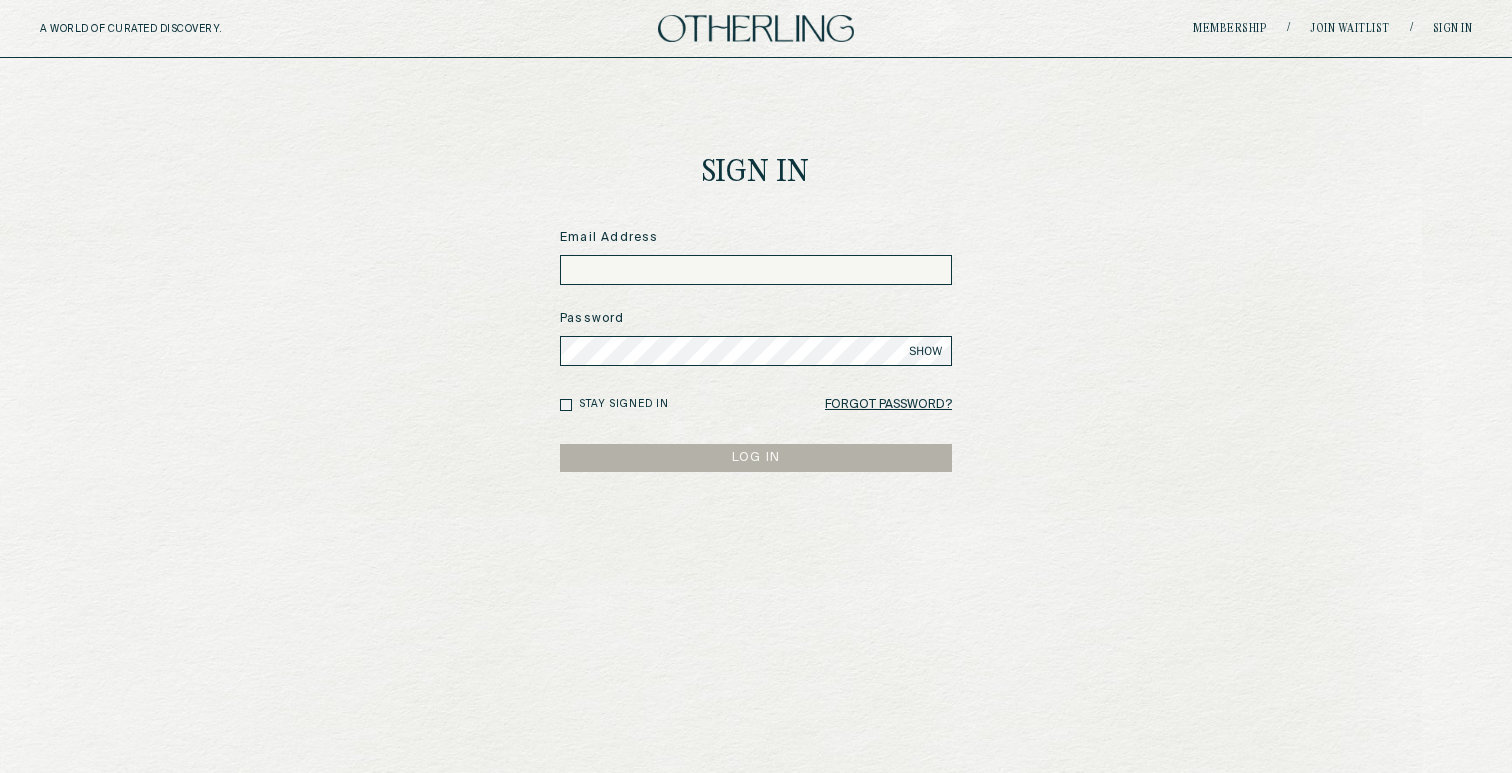 click on "A WORLD OF CURATED DISCOVERY. Membership / Join waitlist / Sign in" at bounding box center [756, 29] 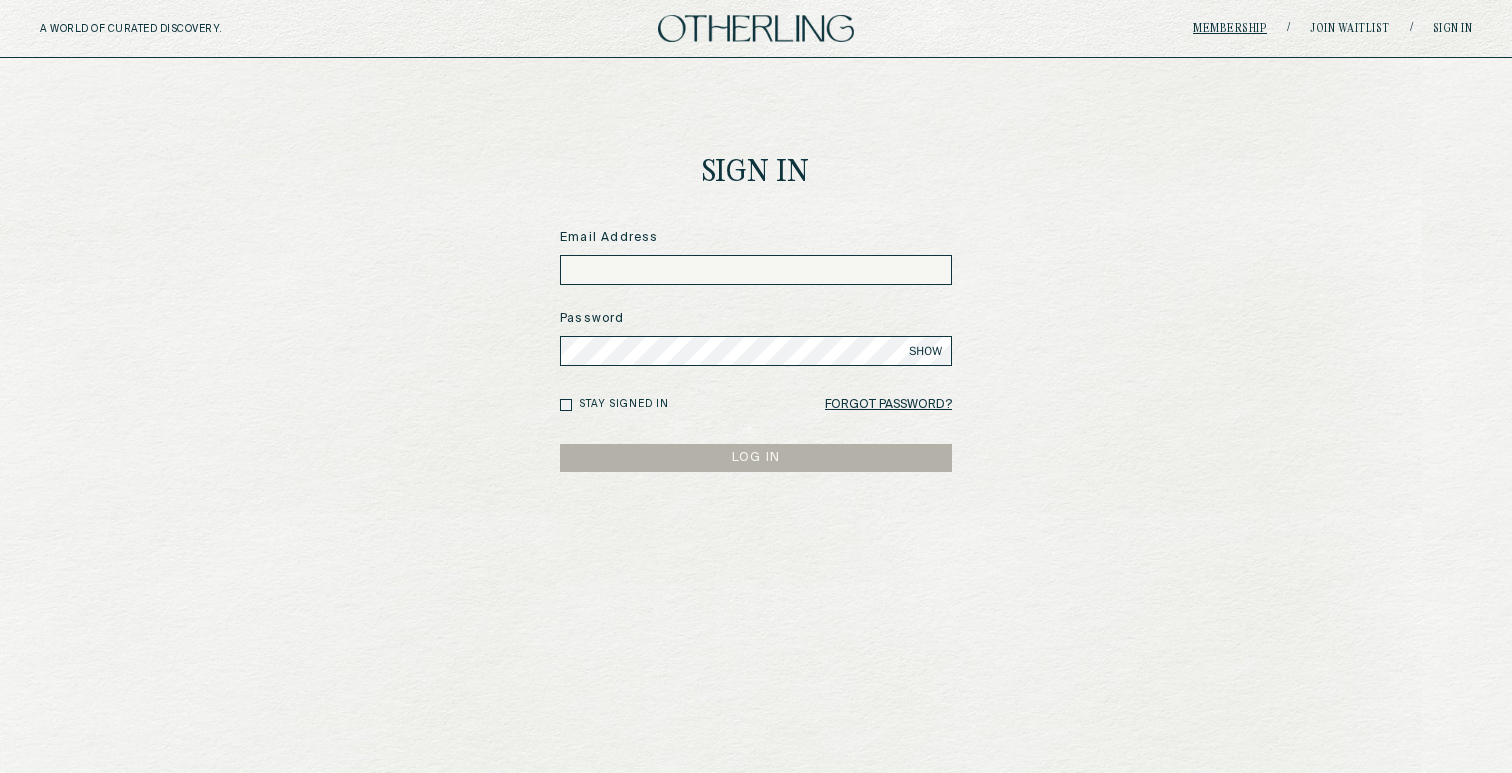 click on "Membership" at bounding box center (1230, 29) 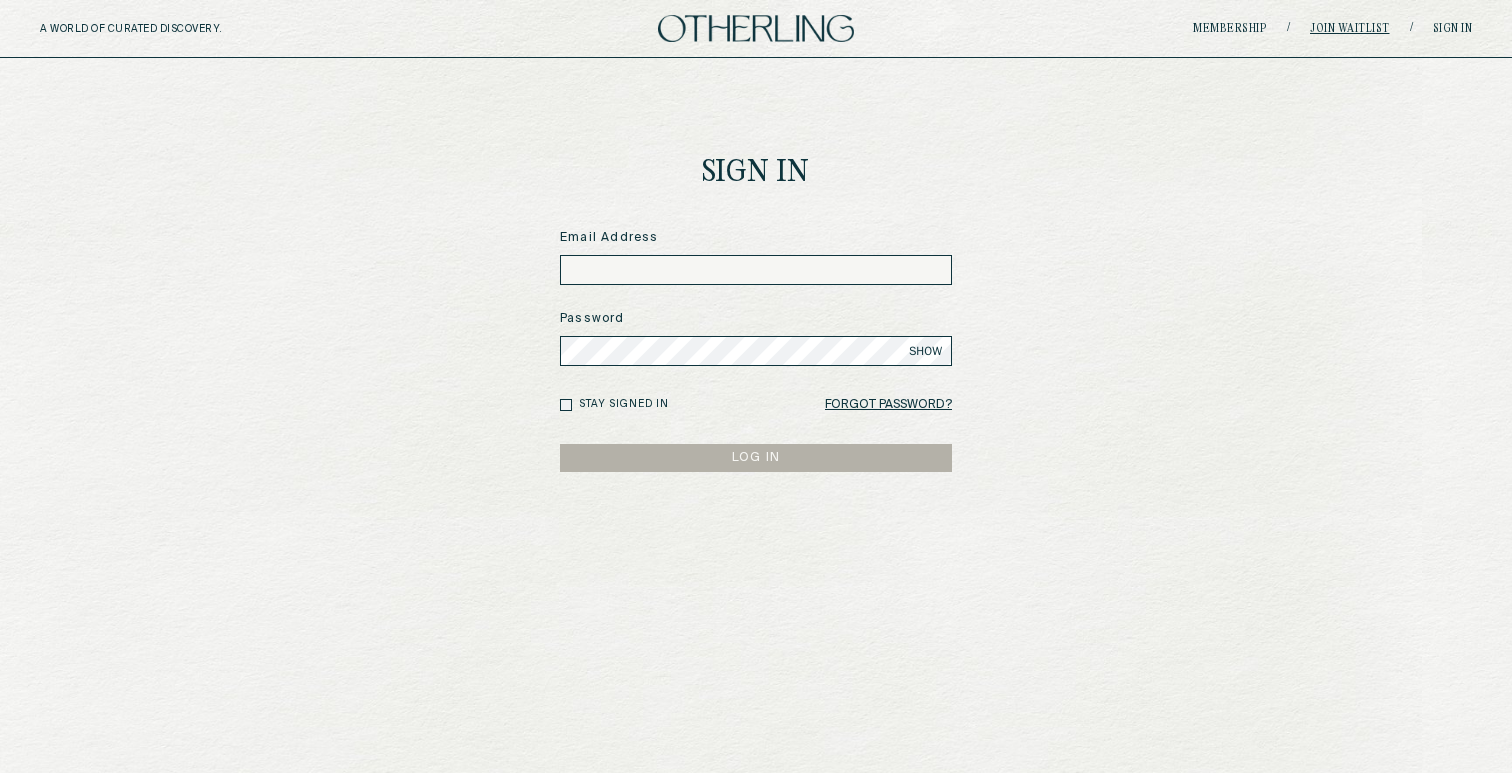 click on "Join waitlist" at bounding box center (1350, 29) 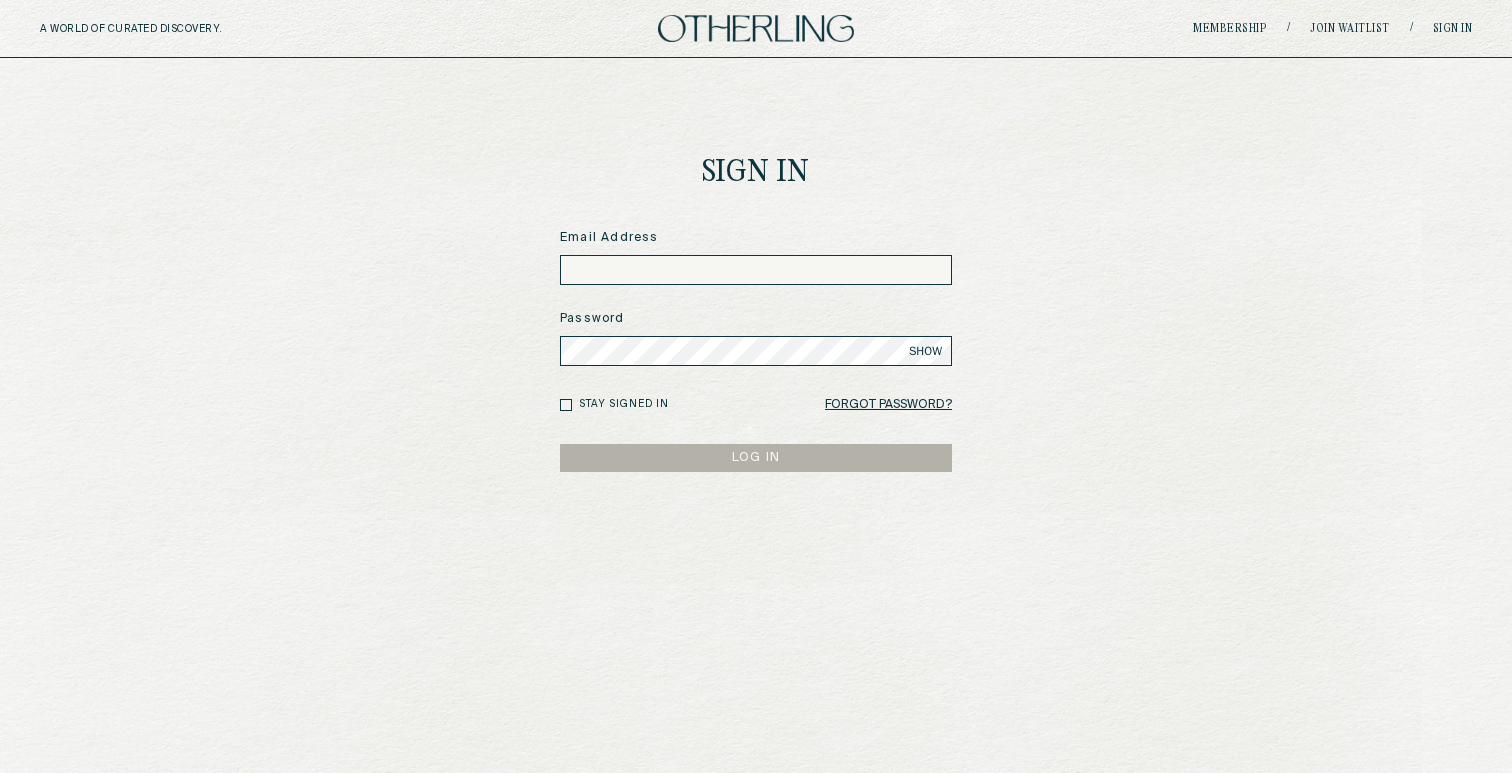 click on "Email Address" at bounding box center (756, 257) 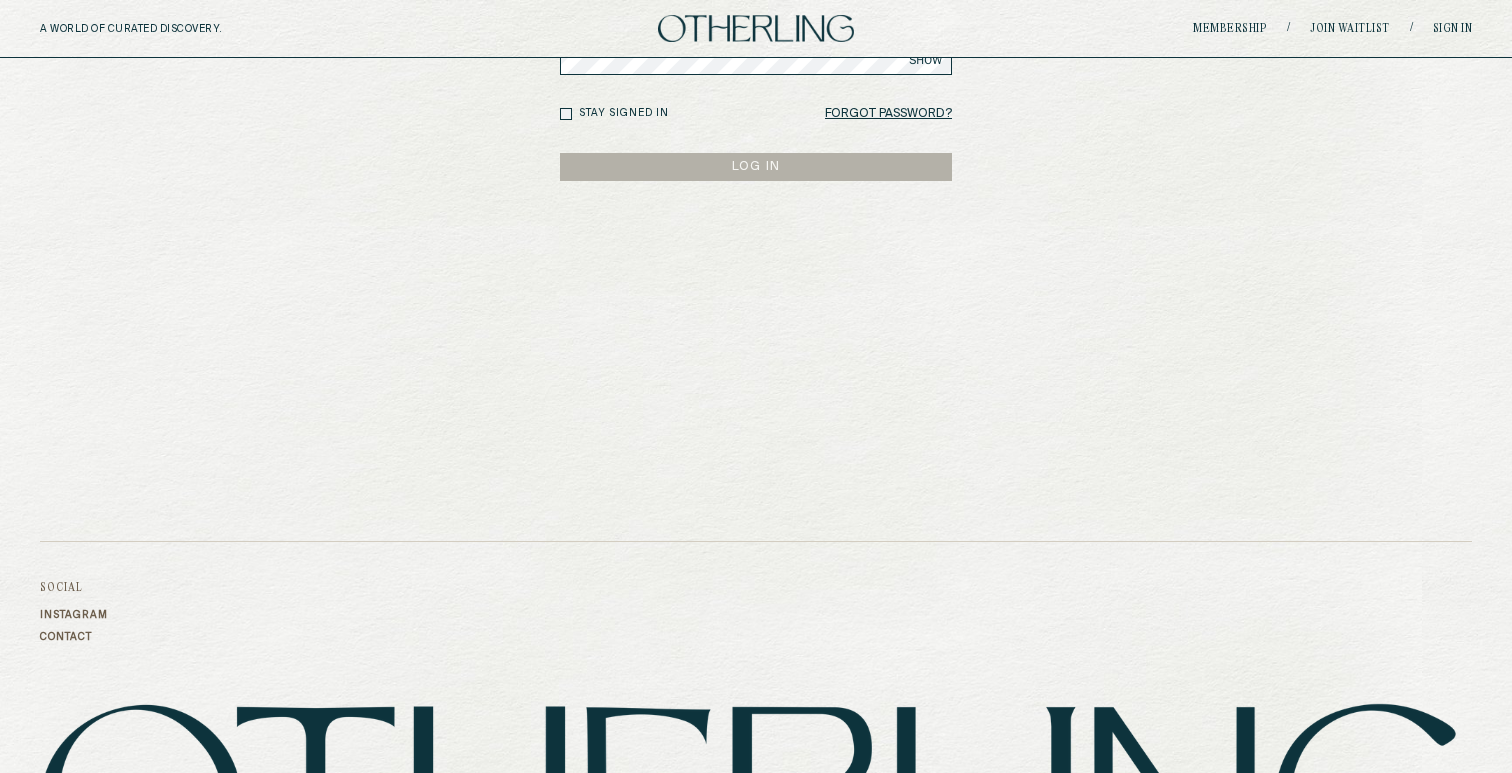 scroll, scrollTop: 485, scrollLeft: 0, axis: vertical 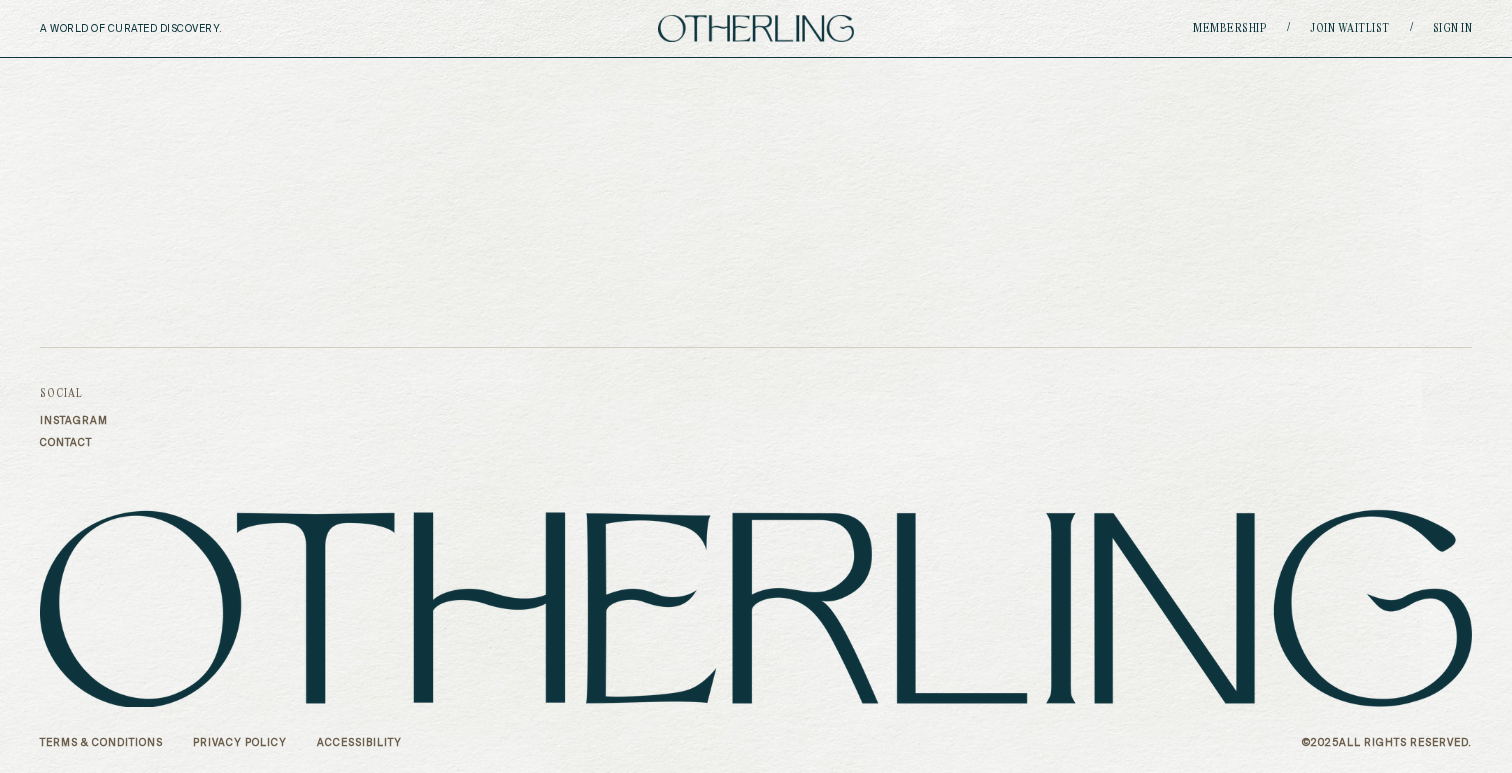 click on "Contact" at bounding box center (74, 443) 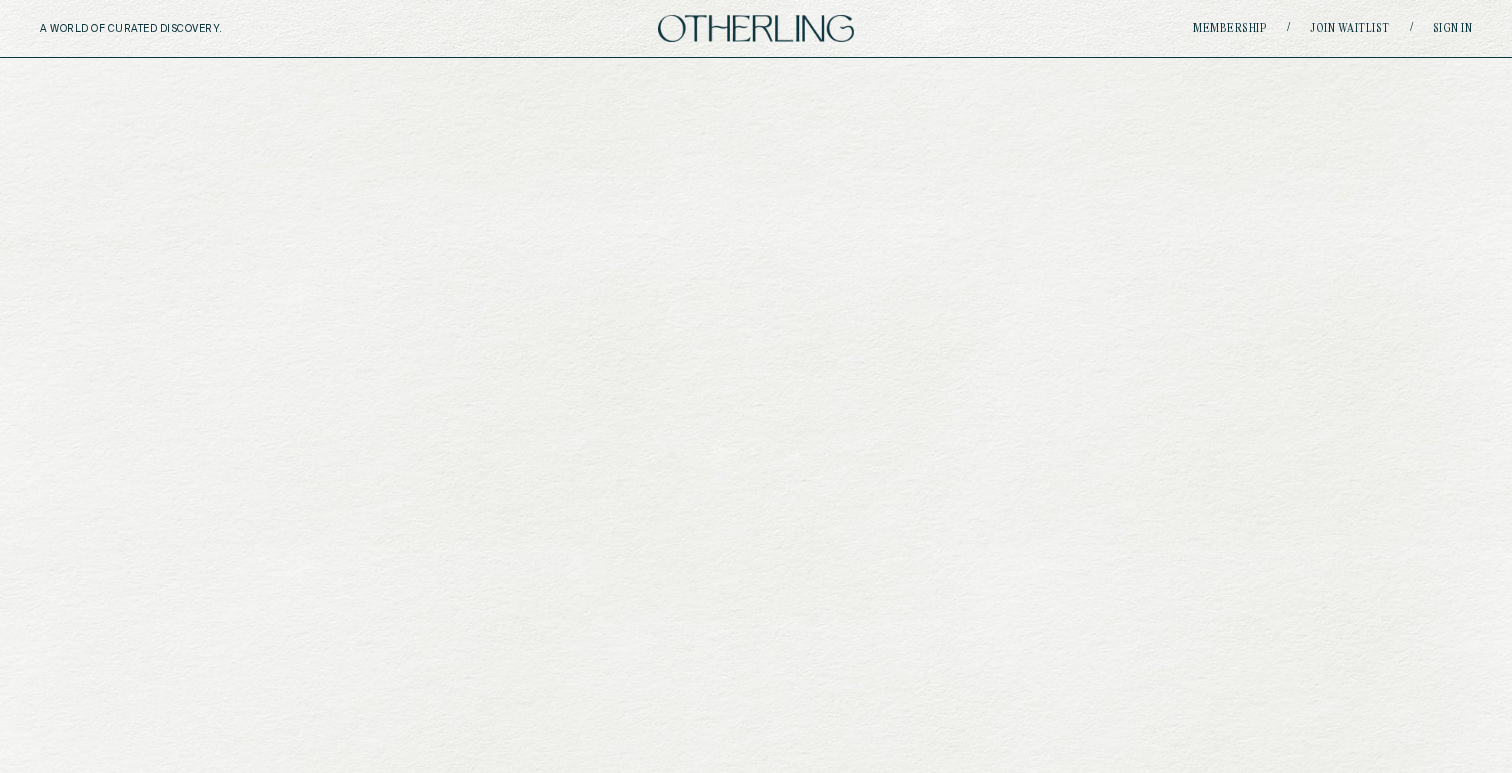 scroll, scrollTop: 0, scrollLeft: 0, axis: both 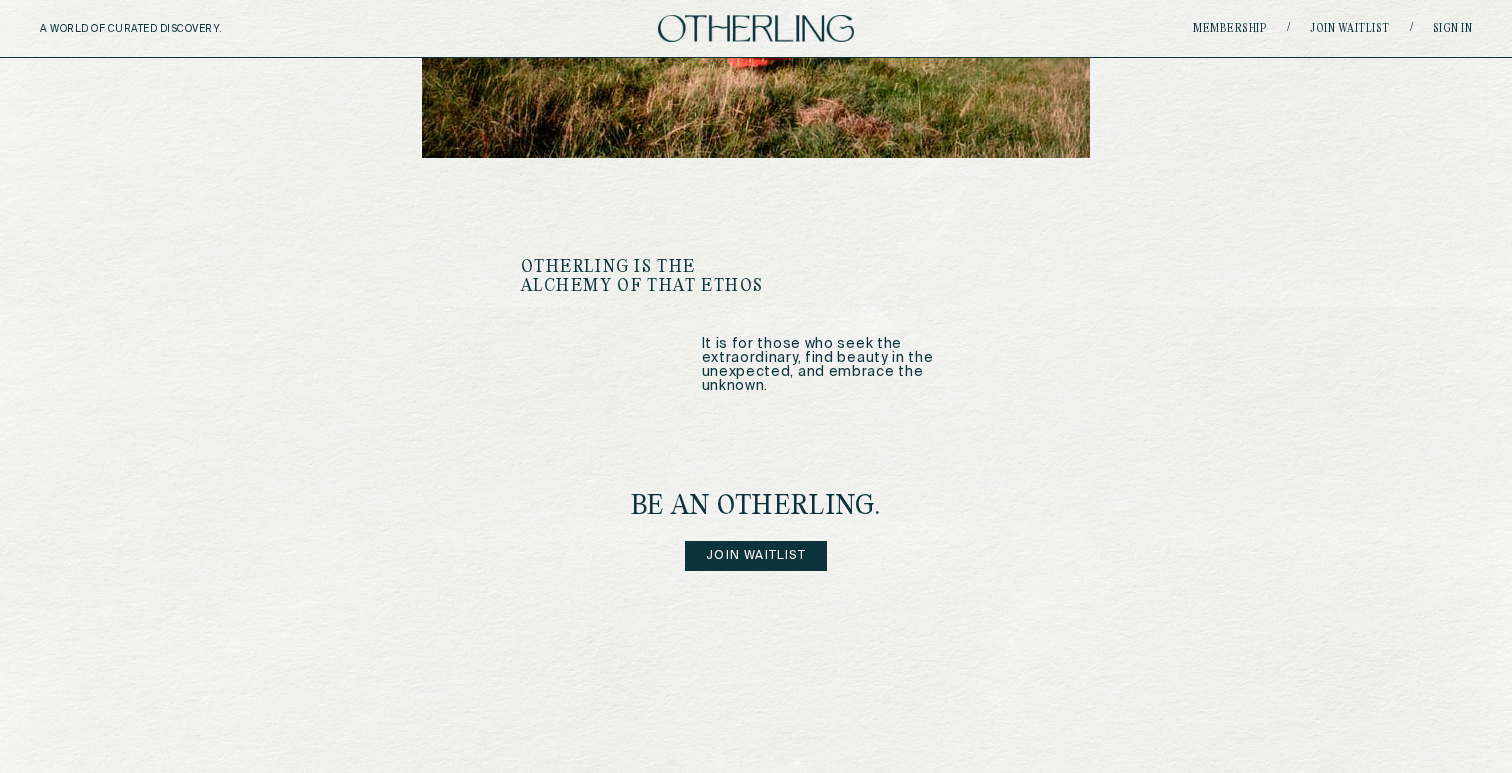 click on "Join Waitlist" at bounding box center [756, 556] 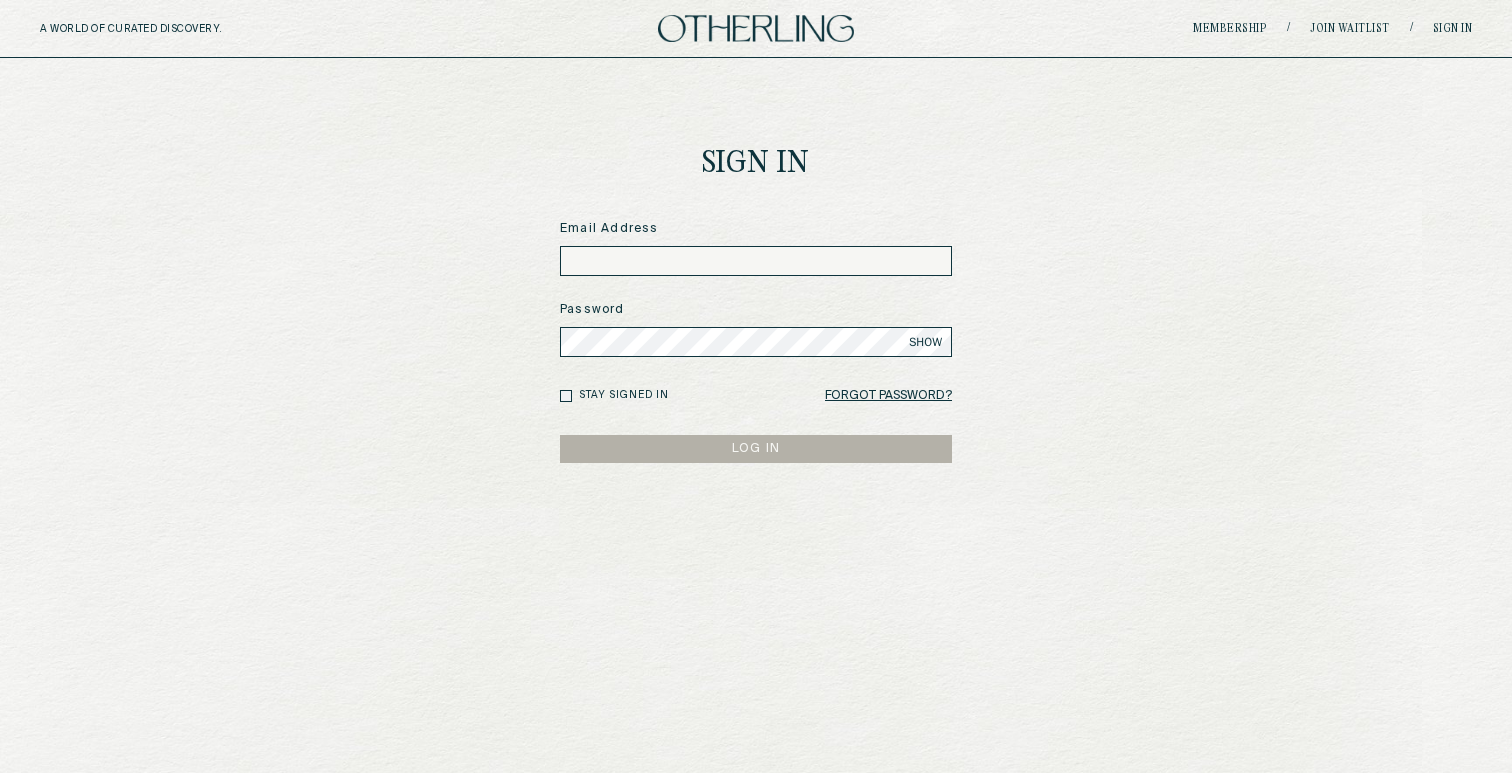 scroll, scrollTop: 13, scrollLeft: 0, axis: vertical 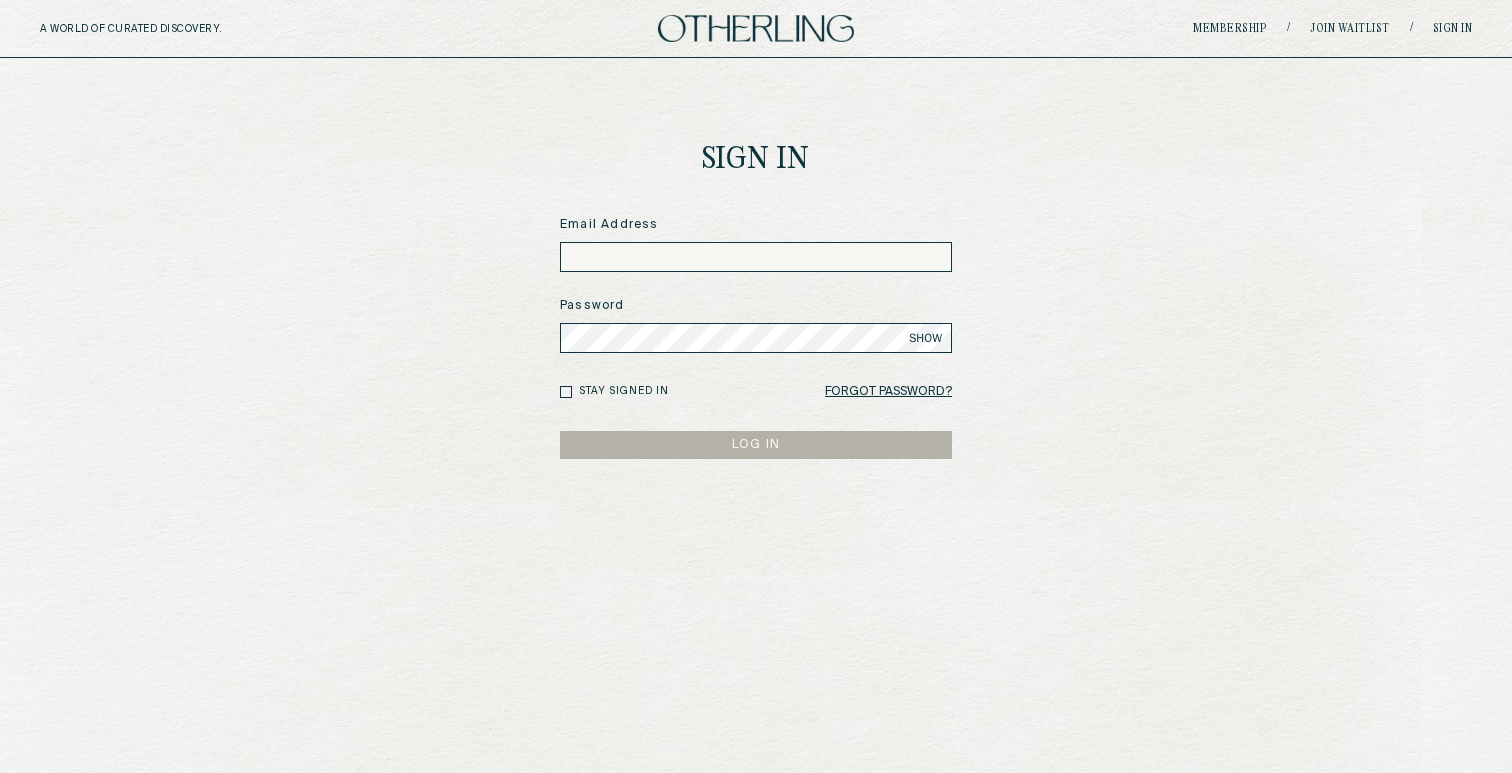 click at bounding box center (756, 257) 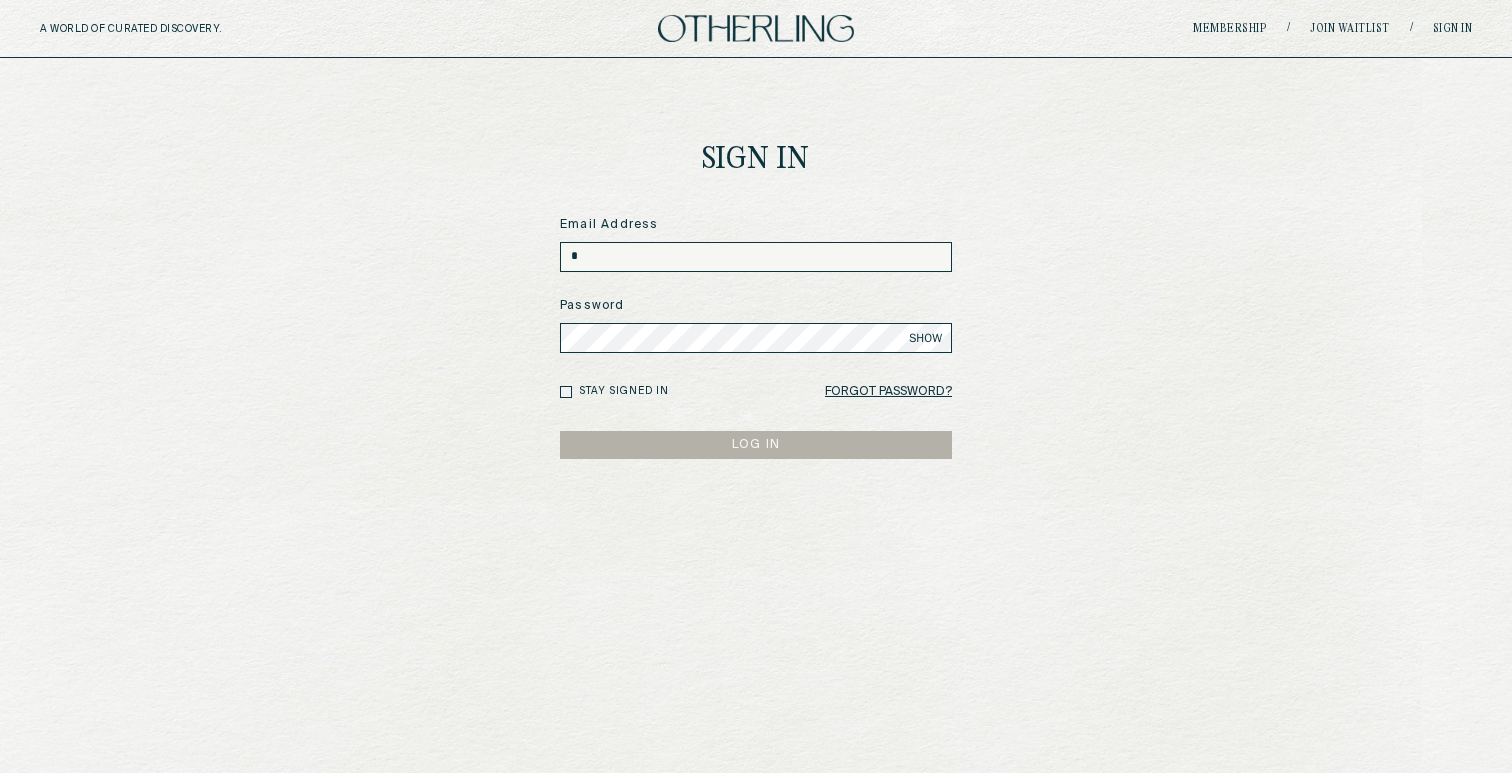 type on "*" 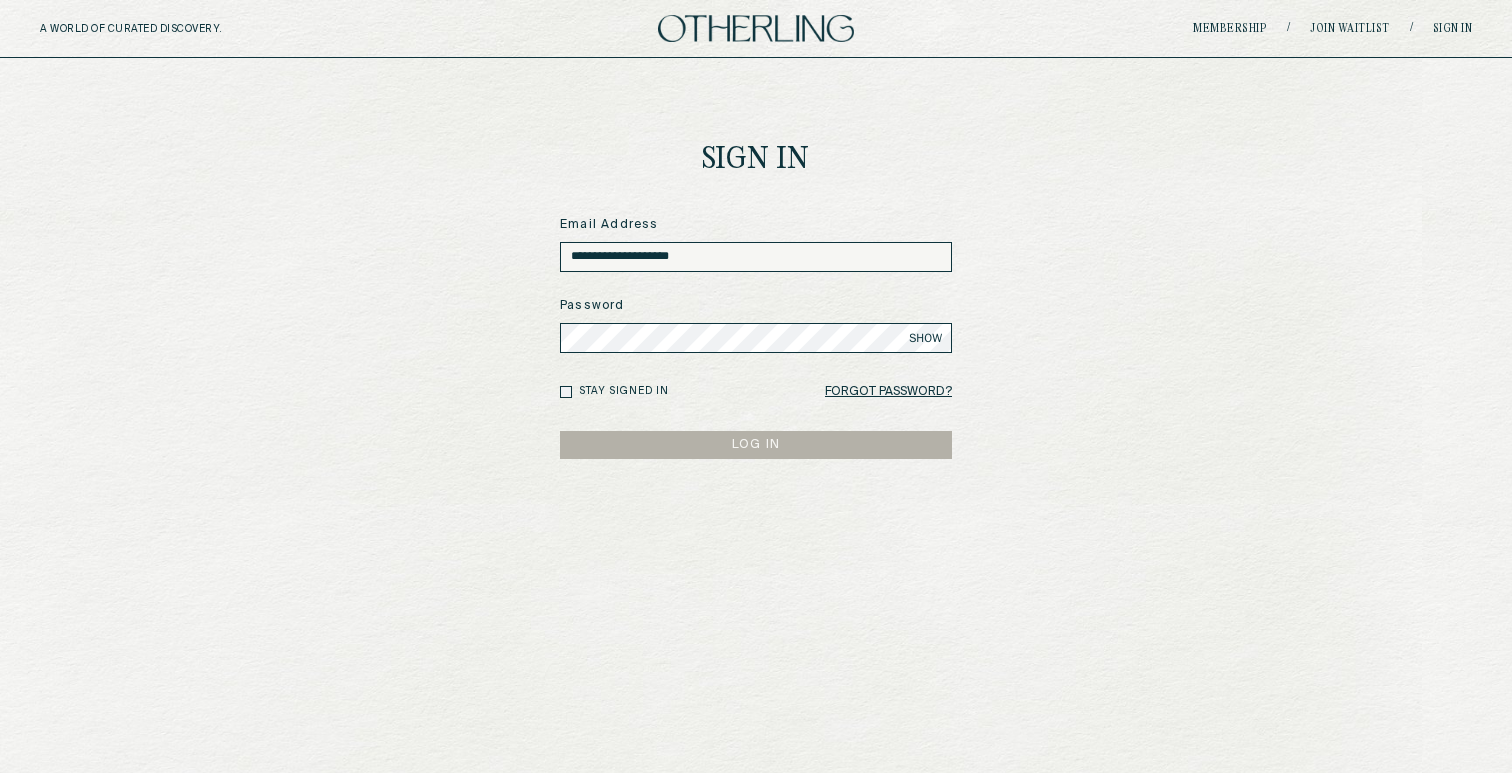 type on "**********" 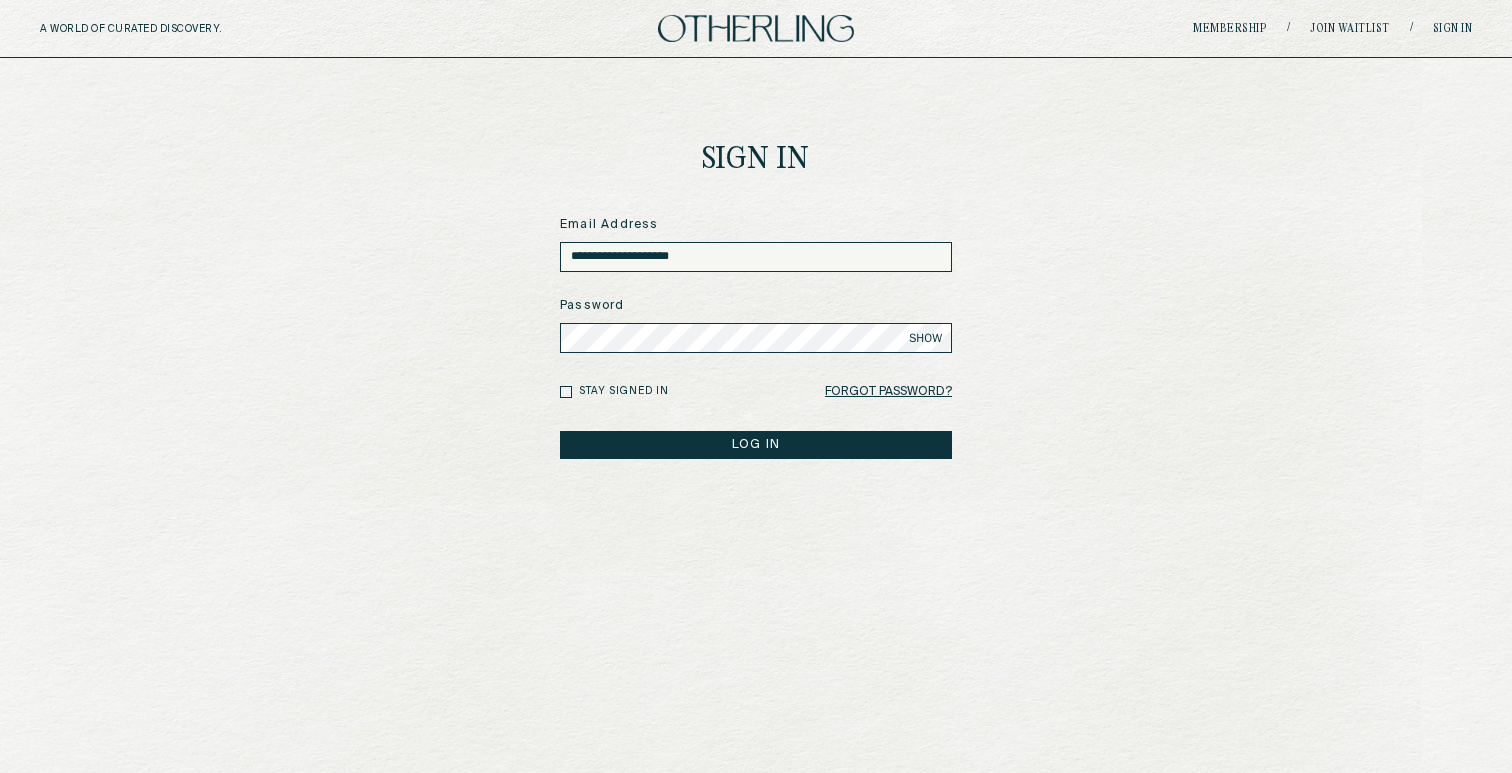 click on "LOG IN" at bounding box center [756, 445] 